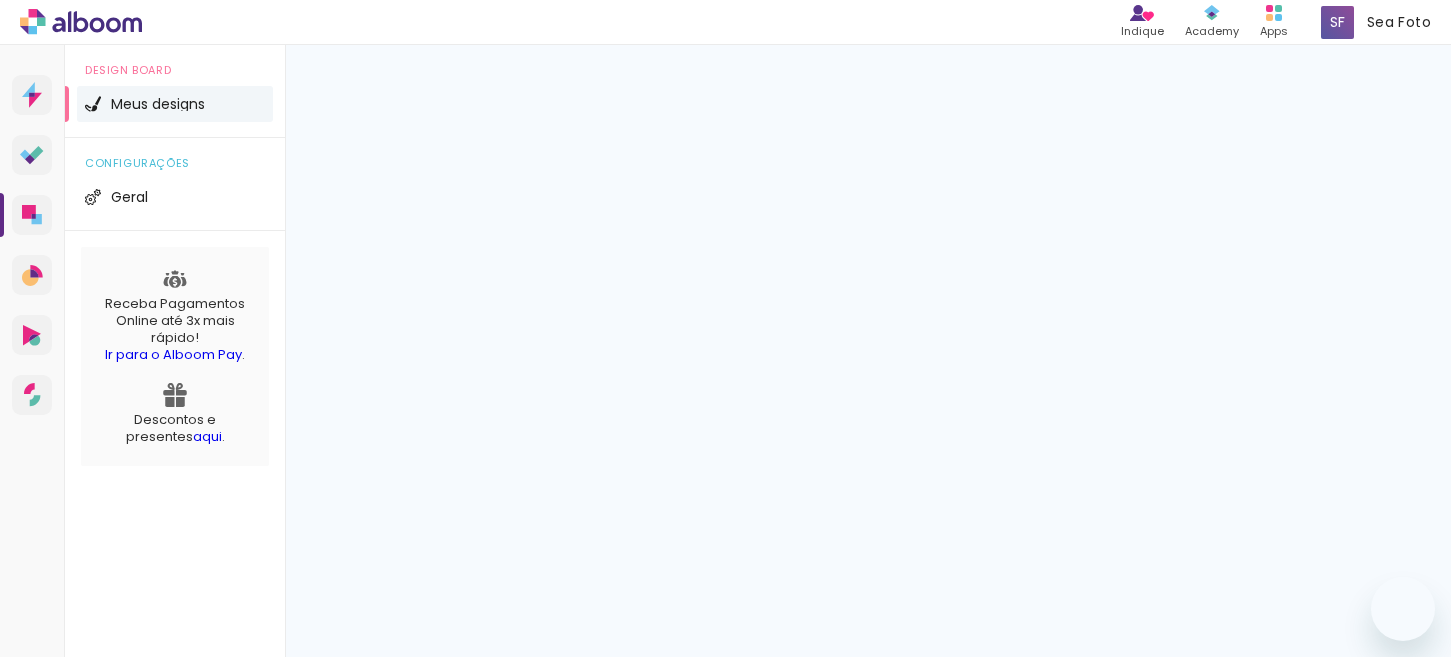 scroll, scrollTop: 0, scrollLeft: 0, axis: both 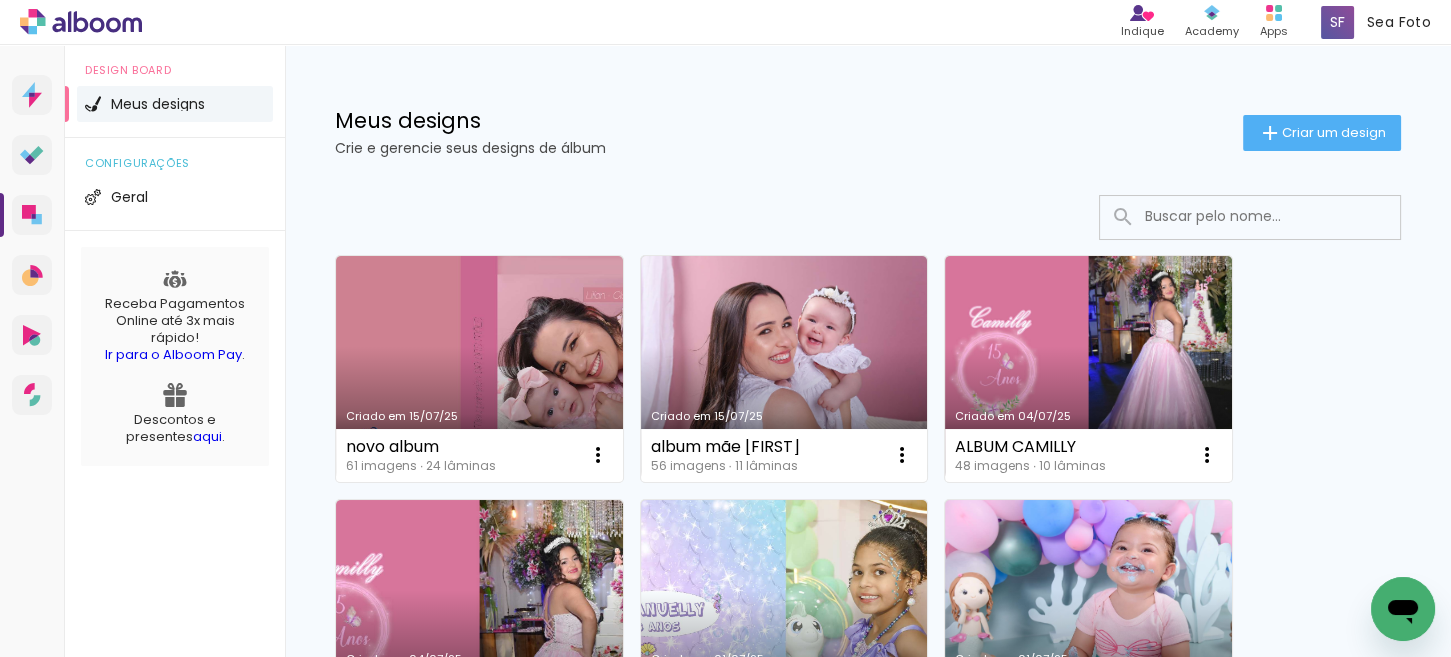 click at bounding box center (1277, 216) 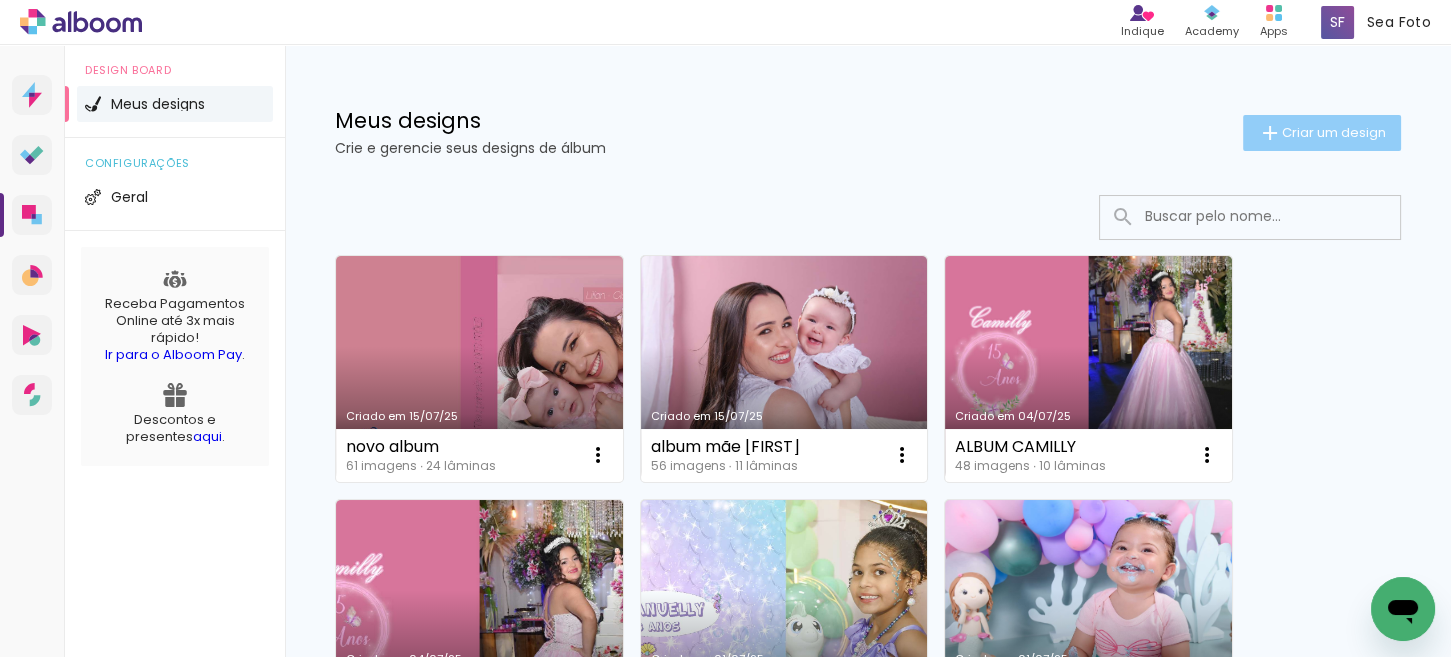 click on "Criar um design" 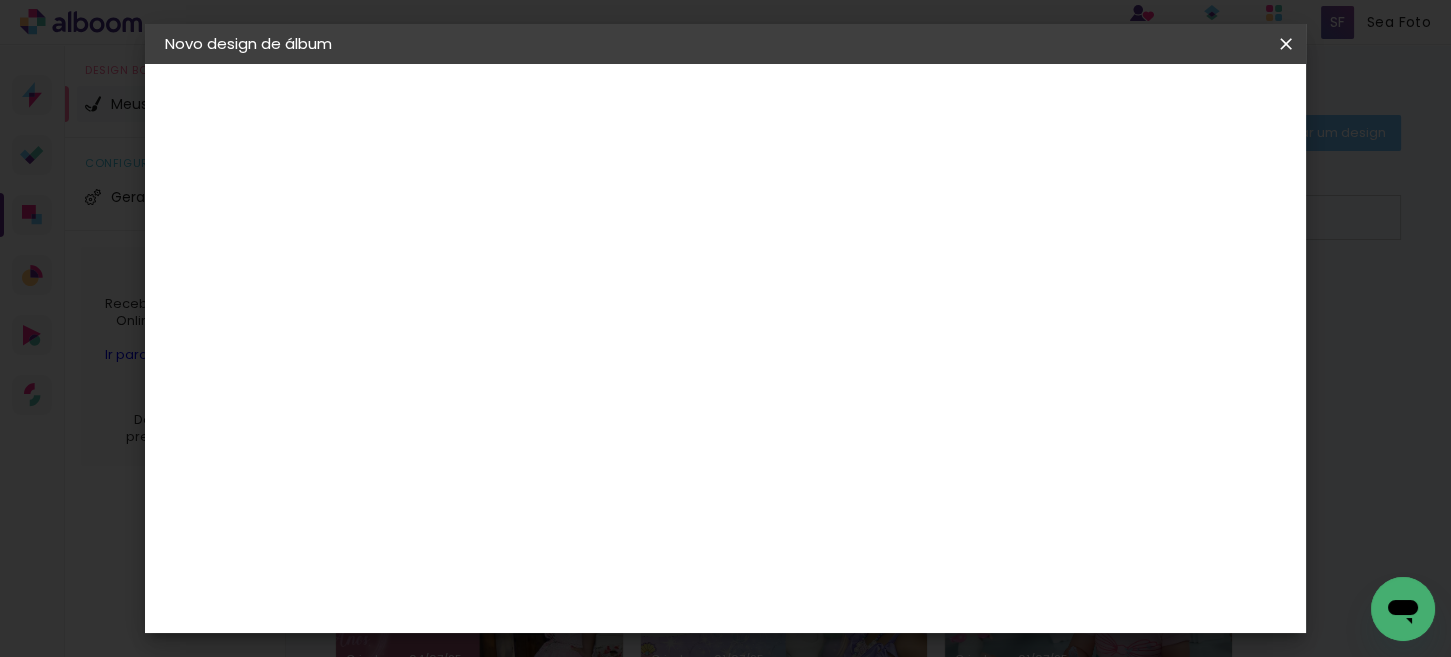 click at bounding box center (492, 268) 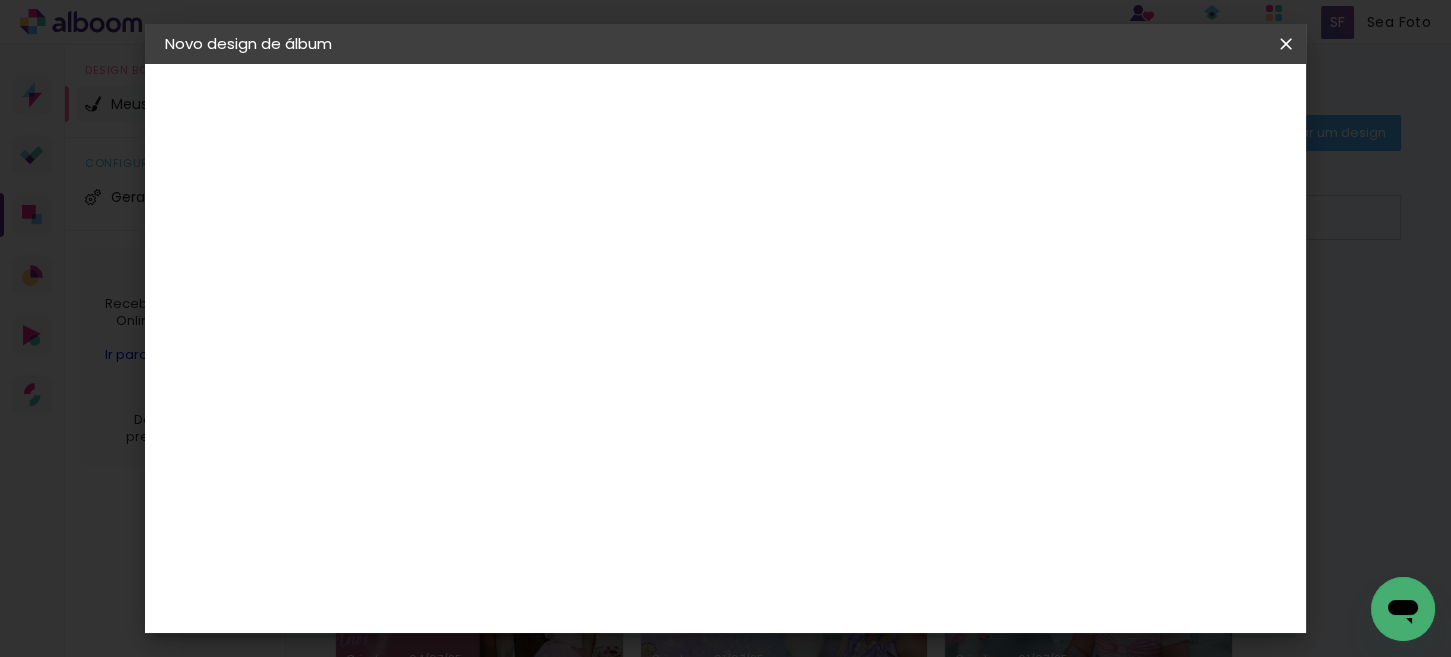 click on "Analu e Gael 4 anos" at bounding box center (492, 268) 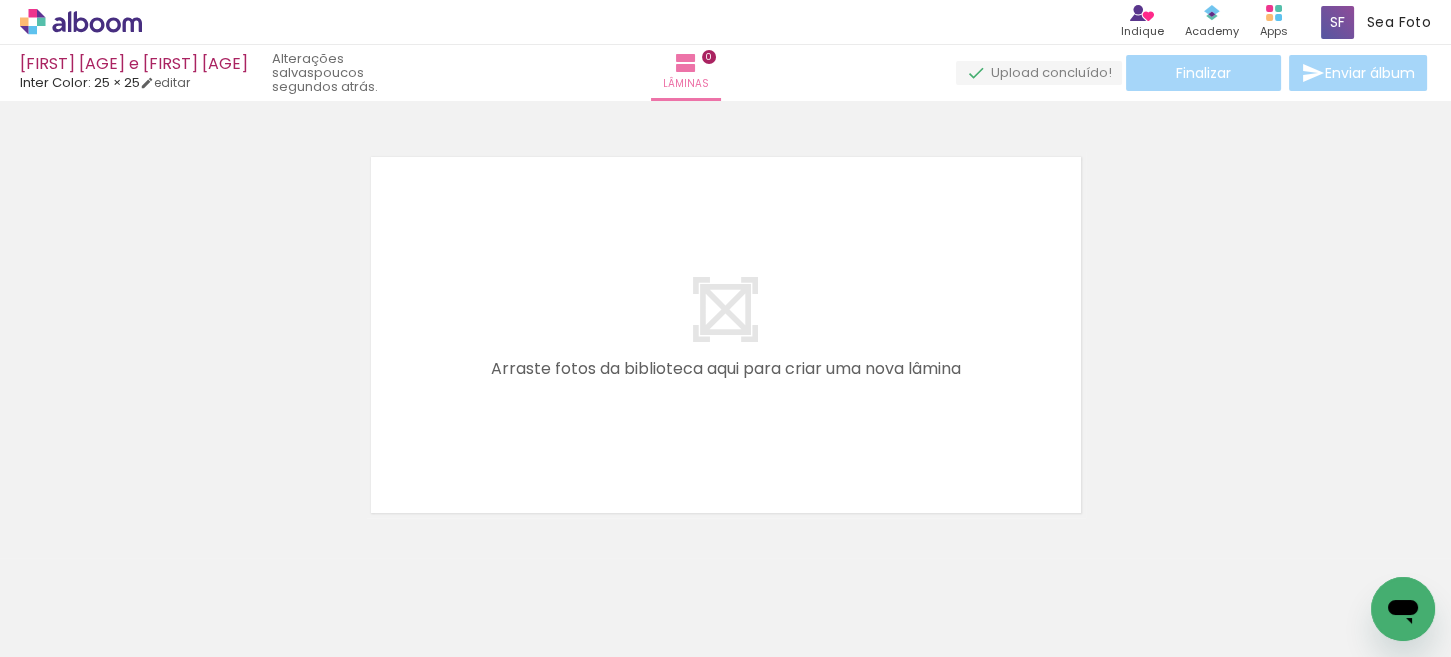 scroll, scrollTop: 25, scrollLeft: 0, axis: vertical 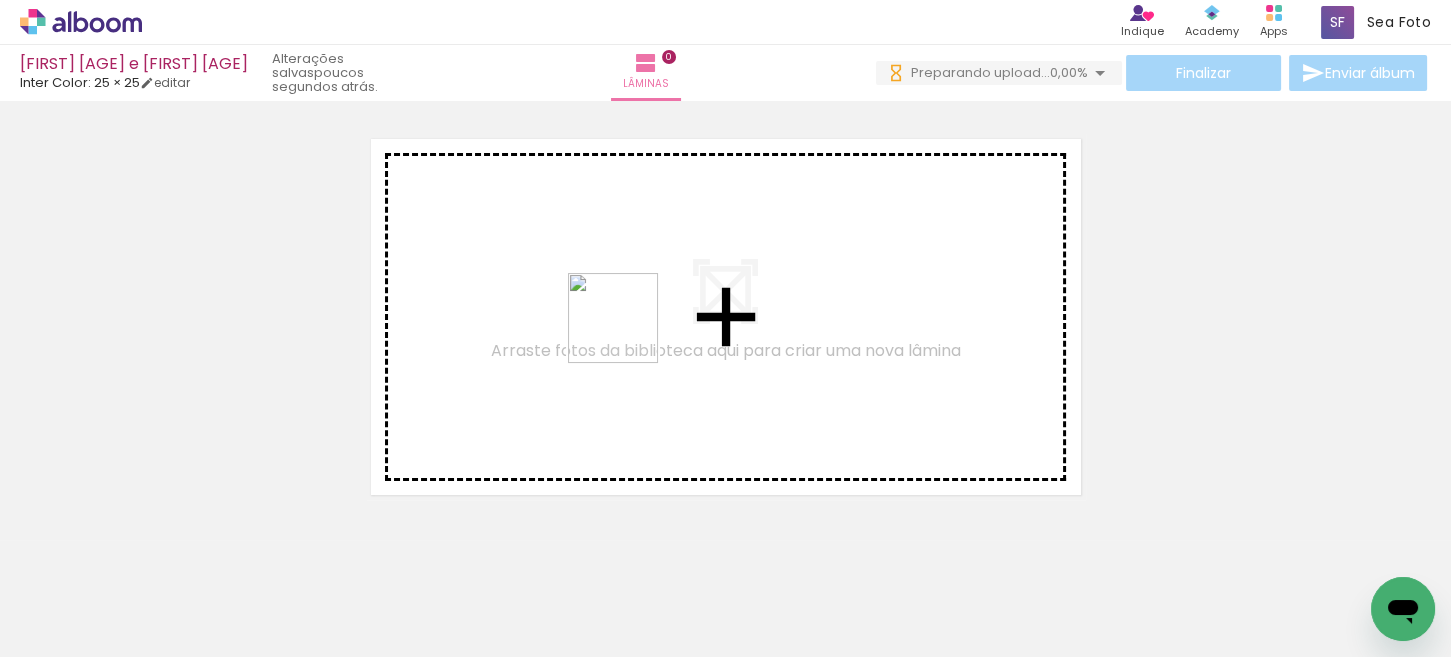 drag, startPoint x: 205, startPoint y: 582, endPoint x: 632, endPoint y: 332, distance: 494.80197 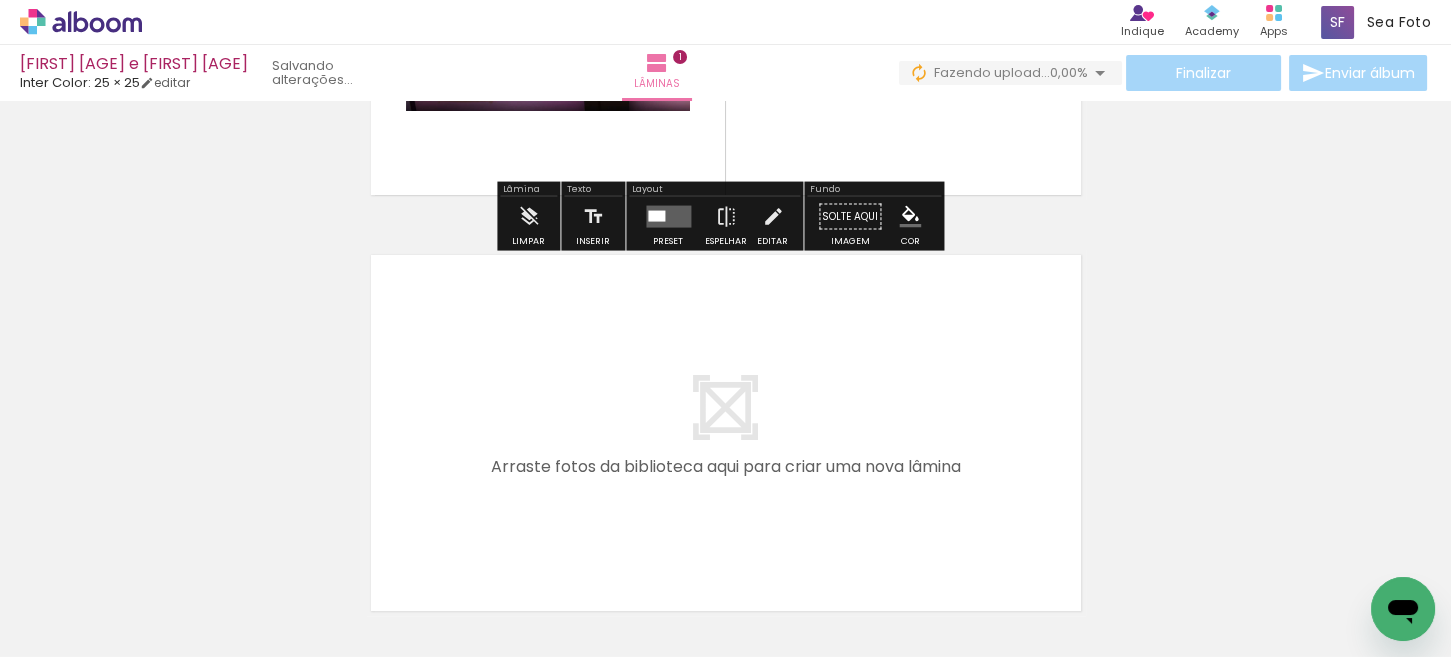 scroll, scrollTop: 425, scrollLeft: 0, axis: vertical 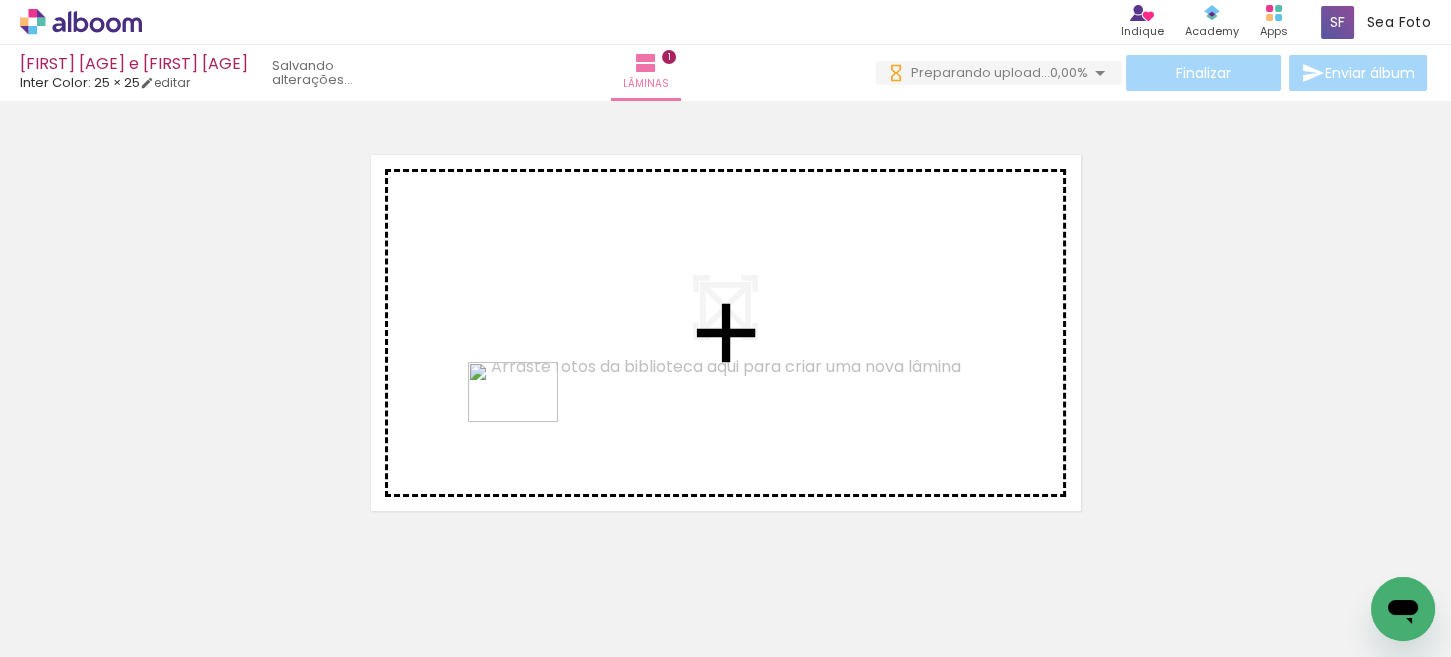 drag, startPoint x: 347, startPoint y: 580, endPoint x: 528, endPoint y: 422, distance: 240.26027 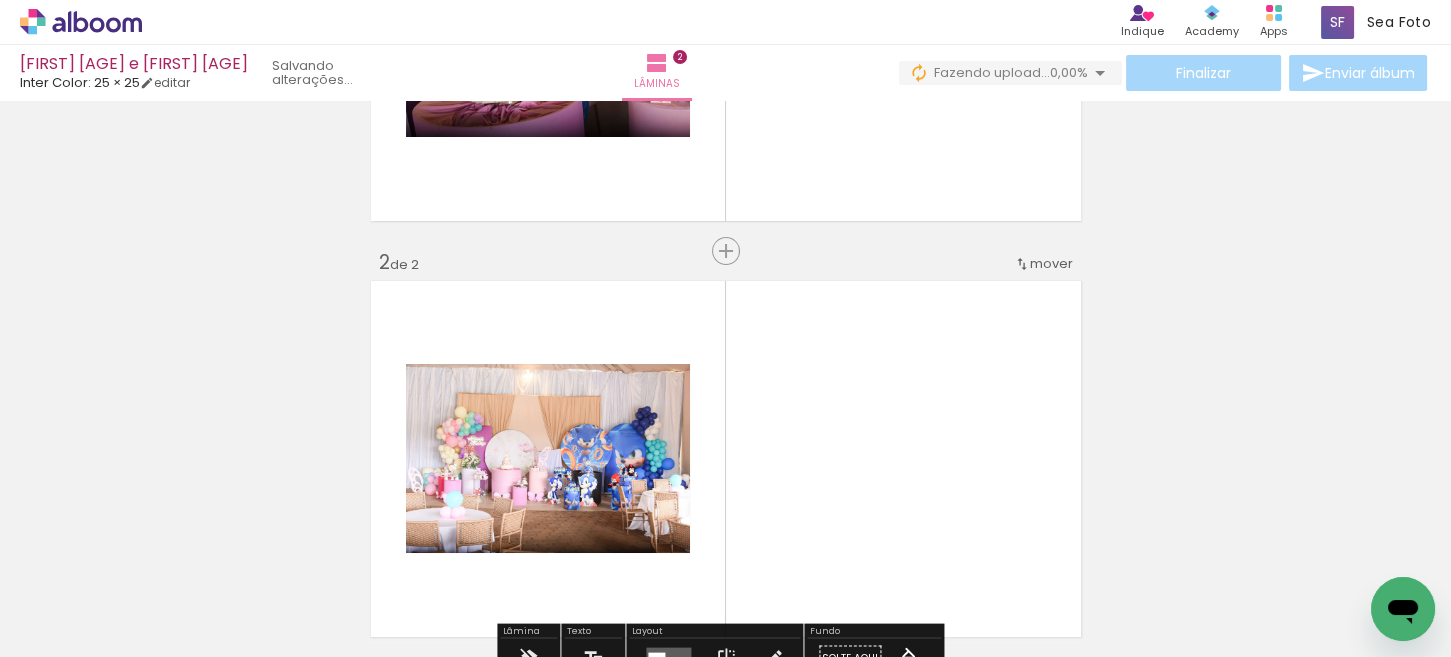 scroll, scrollTop: 400, scrollLeft: 0, axis: vertical 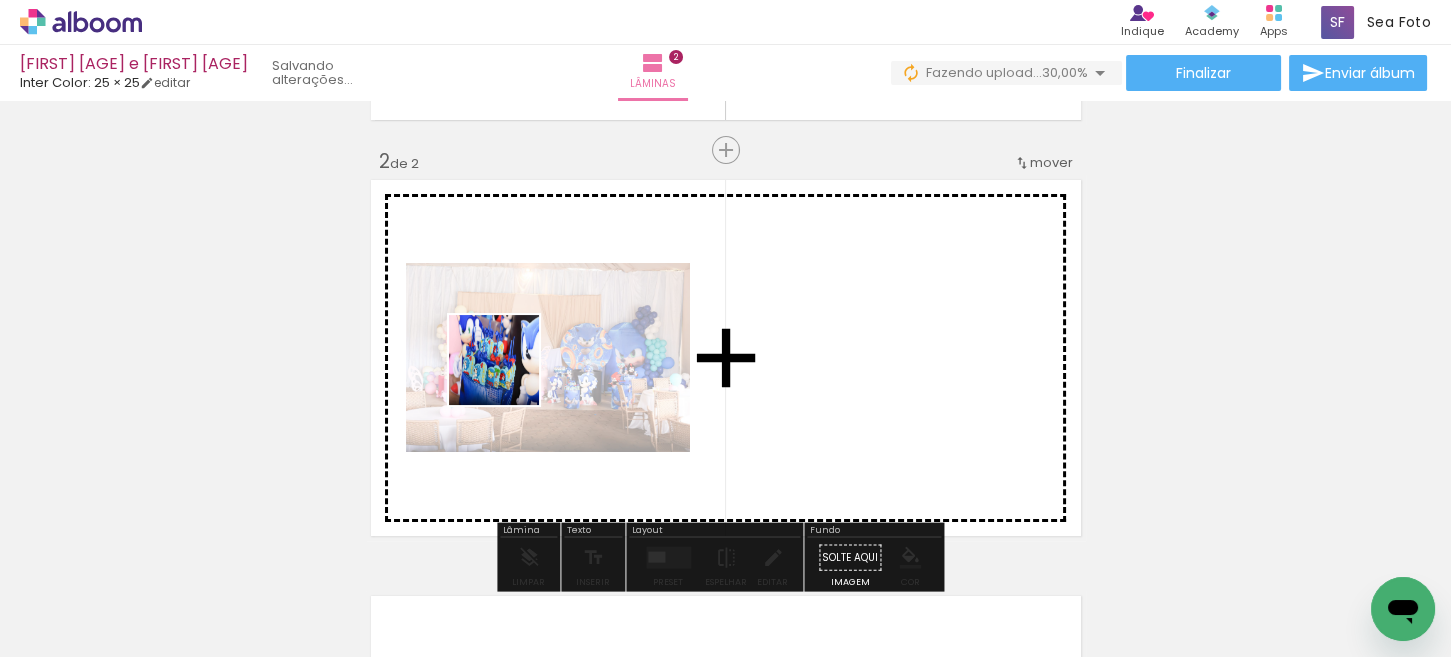drag, startPoint x: 433, startPoint y: 607, endPoint x: 511, endPoint y: 559, distance: 91.58602 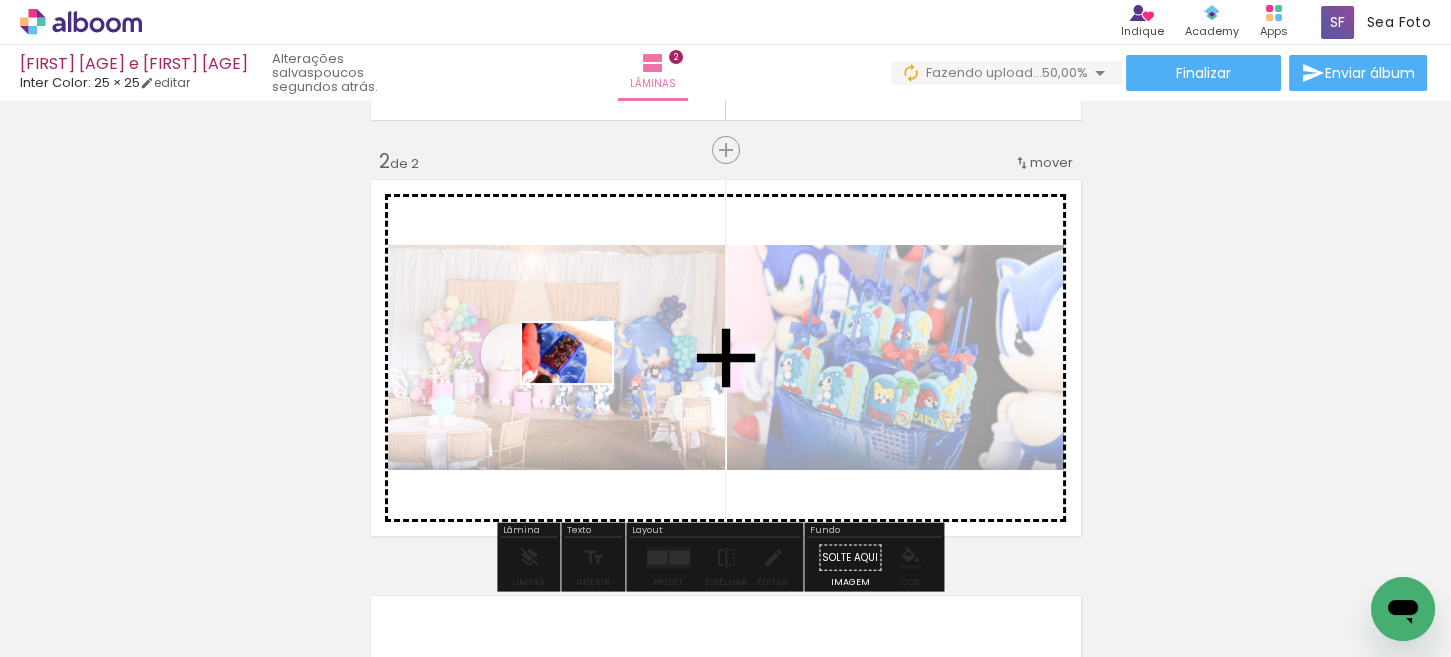 drag, startPoint x: 534, startPoint y: 593, endPoint x: 582, endPoint y: 383, distance: 215.41588 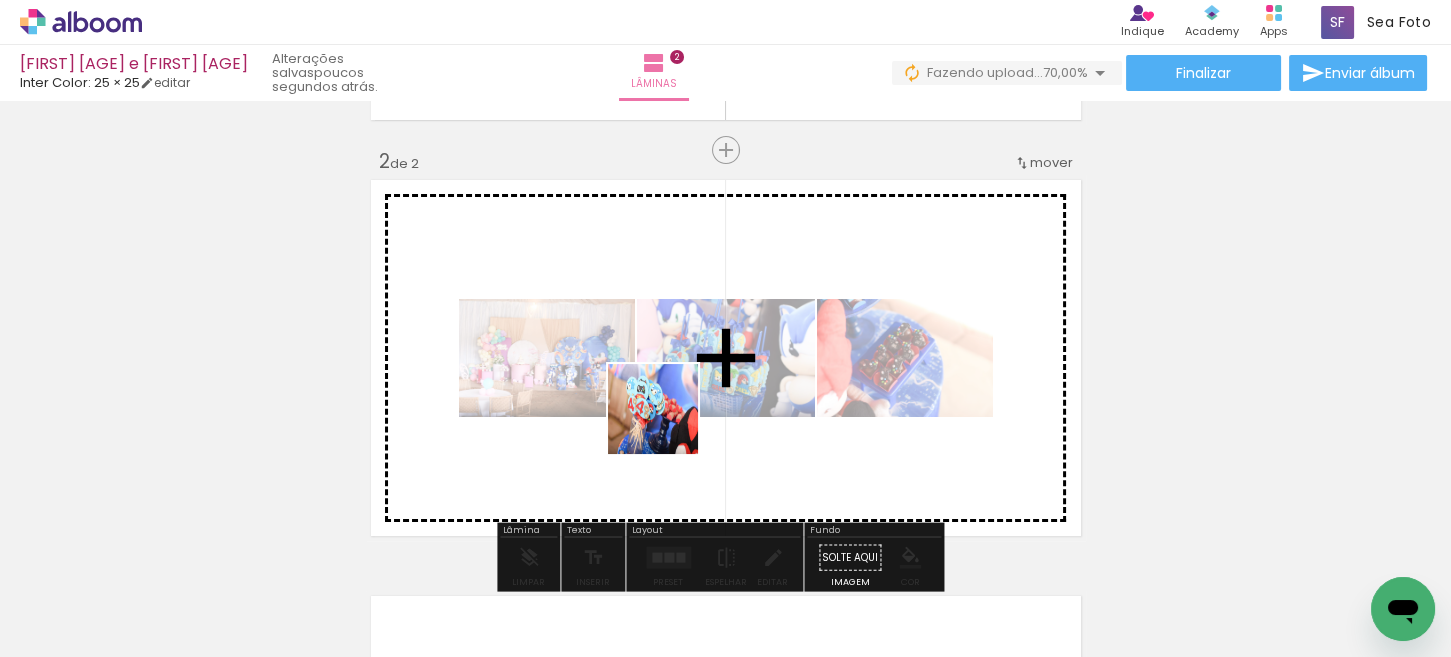 drag, startPoint x: 648, startPoint y: 605, endPoint x: 720, endPoint y: 589, distance: 73.756355 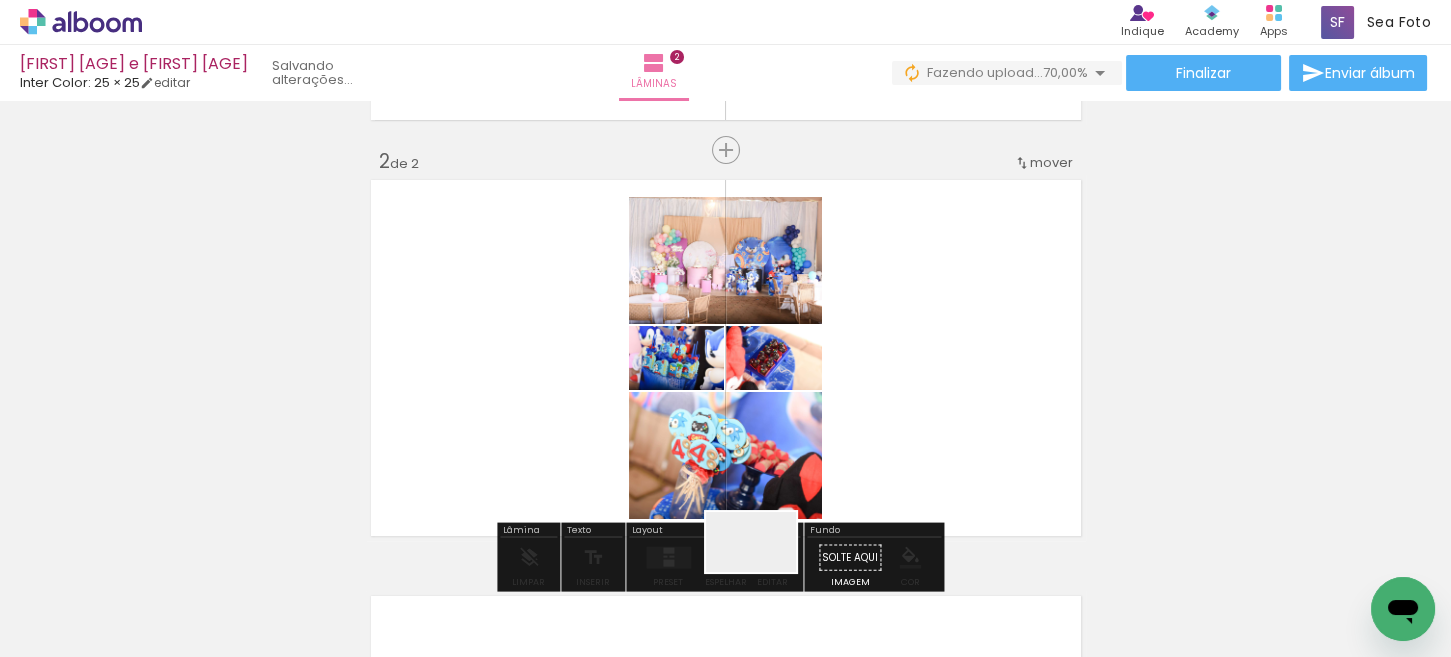 drag, startPoint x: 768, startPoint y: 589, endPoint x: 836, endPoint y: 581, distance: 68.46897 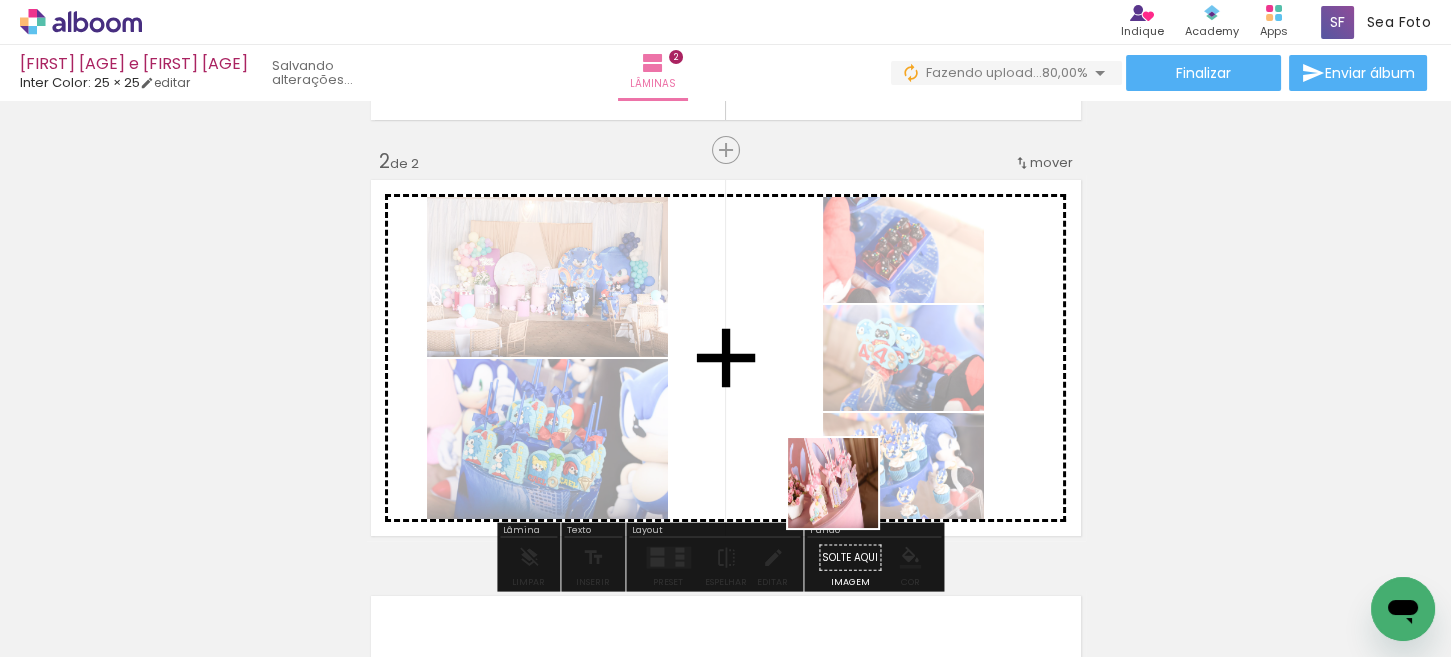drag, startPoint x: 858, startPoint y: 587, endPoint x: 993, endPoint y: 588, distance: 135.00371 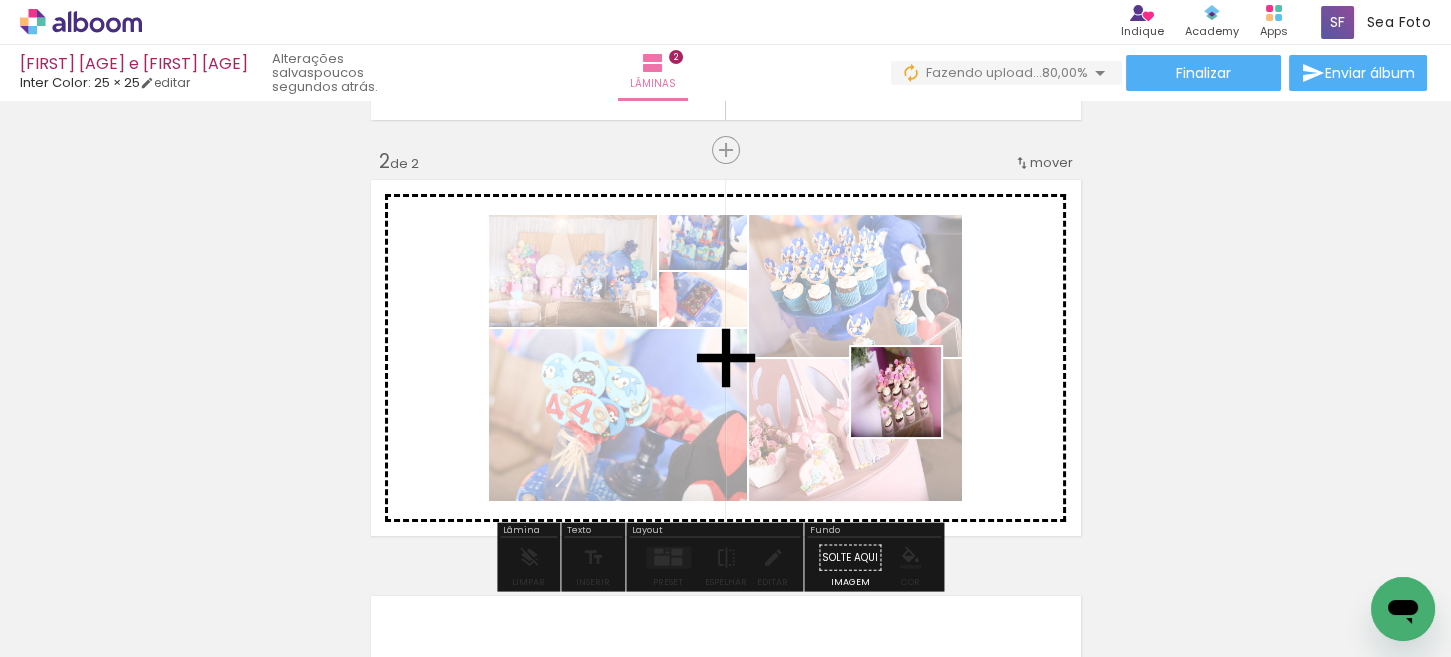 drag, startPoint x: 933, startPoint y: 479, endPoint x: 910, endPoint y: 404, distance: 78.44743 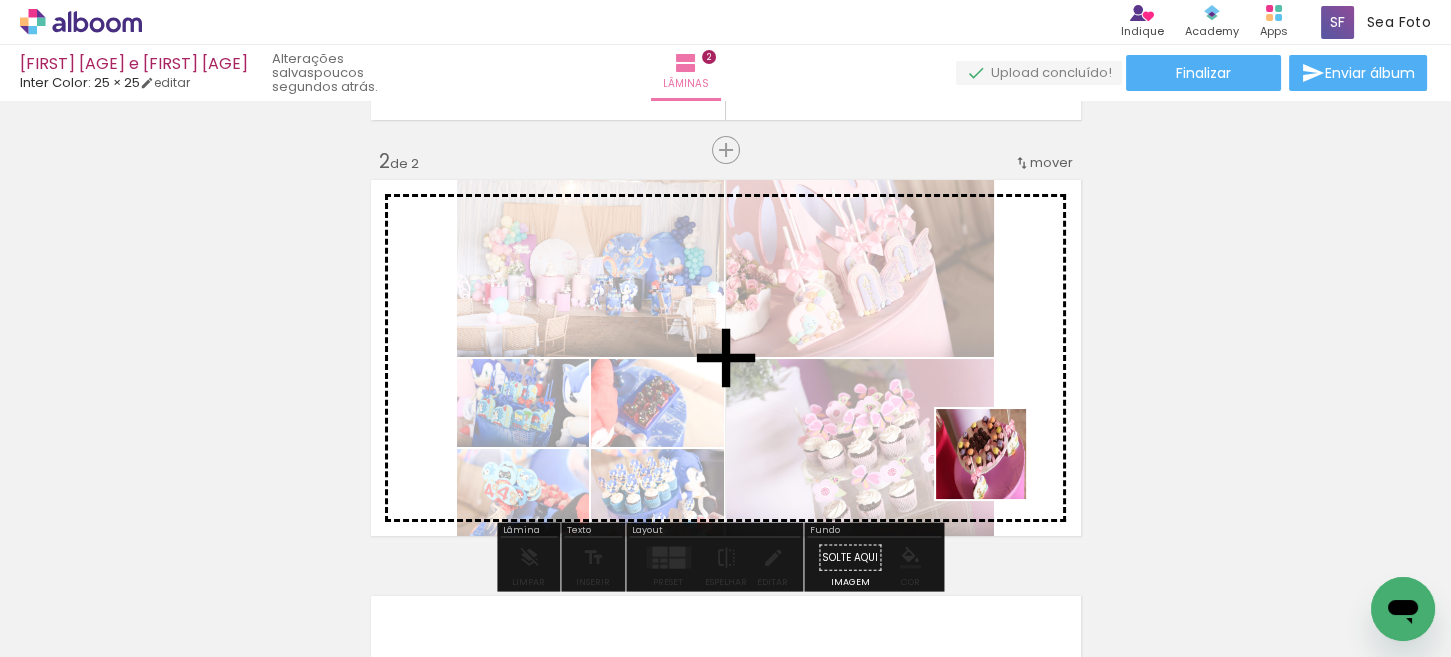 drag, startPoint x: 1111, startPoint y: 576, endPoint x: 996, endPoint y: 469, distance: 157.0796 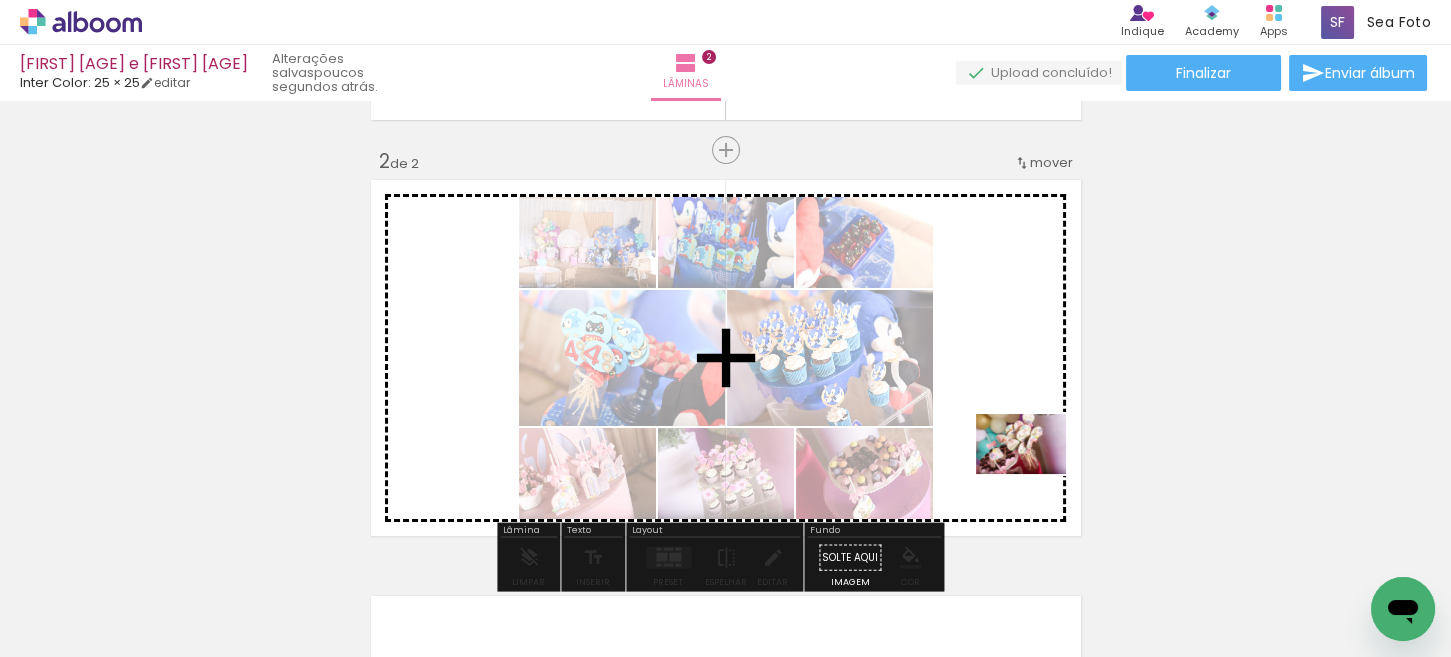 drag, startPoint x: 1216, startPoint y: 586, endPoint x: 932, endPoint y: 393, distance: 343.373 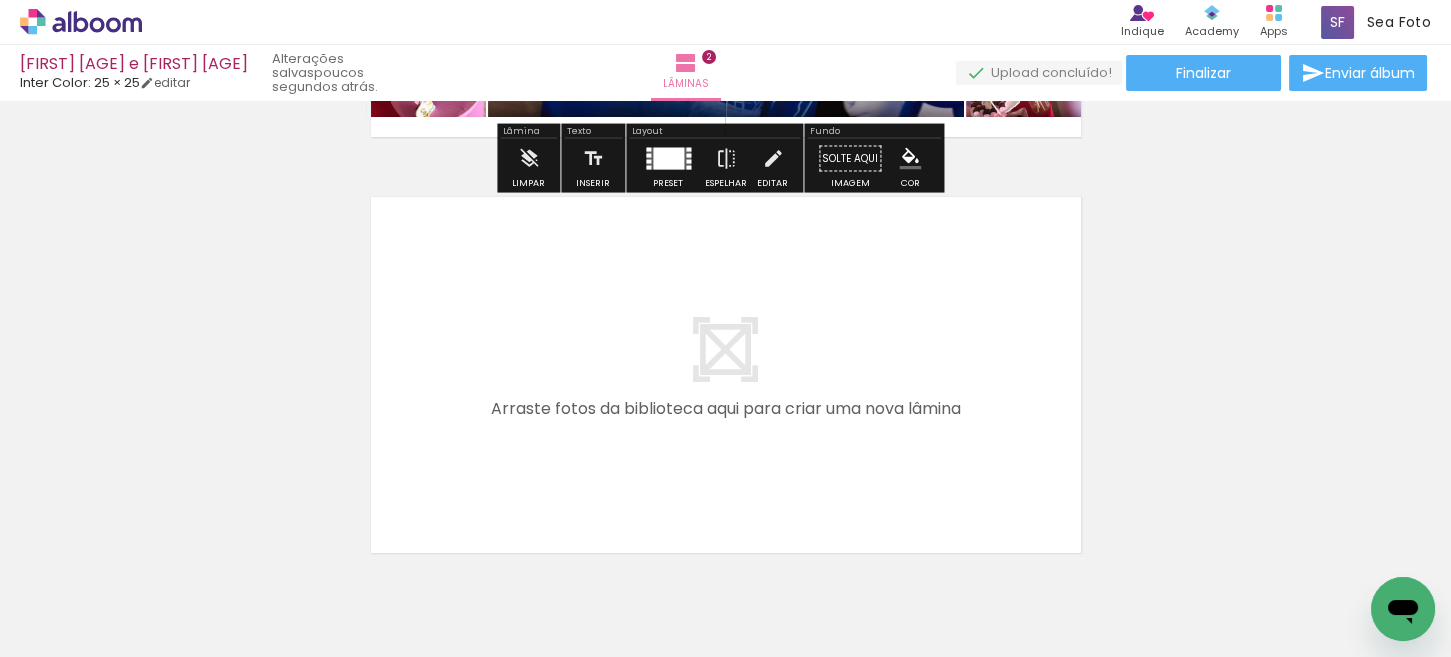 scroll, scrollTop: 895, scrollLeft: 0, axis: vertical 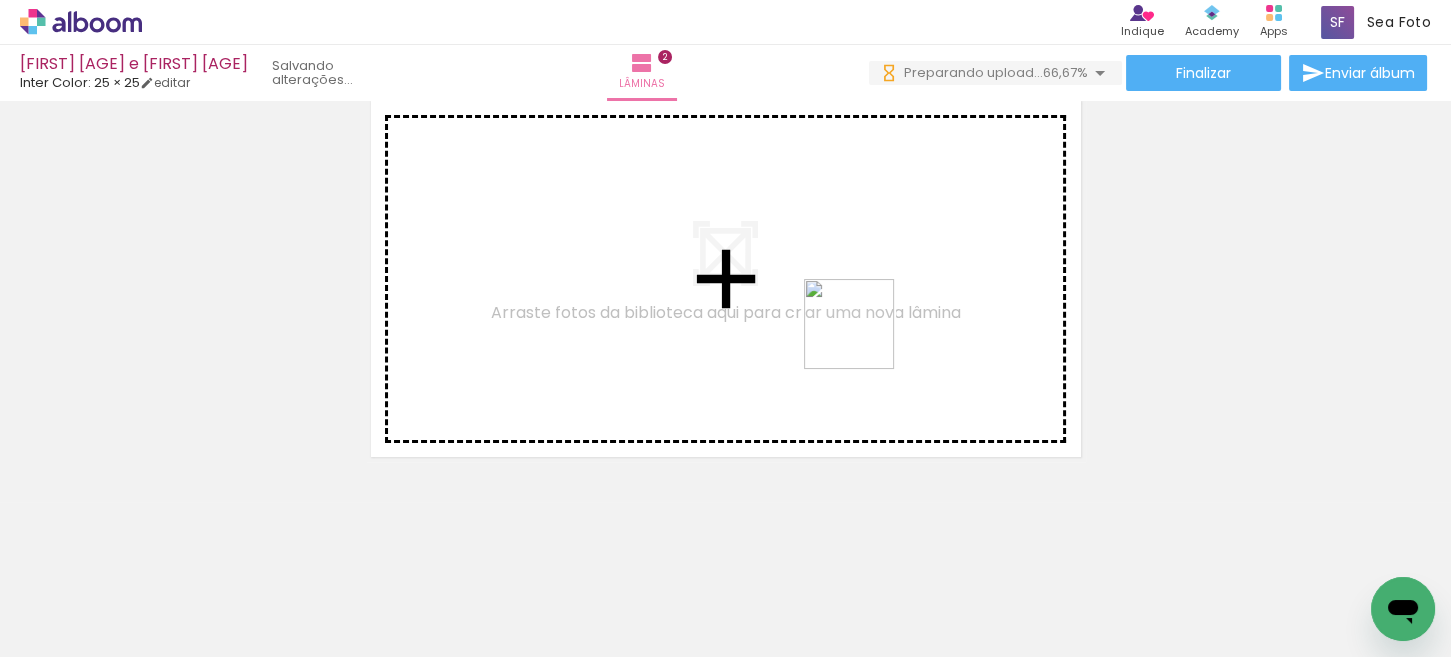 drag, startPoint x: 922, startPoint y: 594, endPoint x: 978, endPoint y: 589, distance: 56.22277 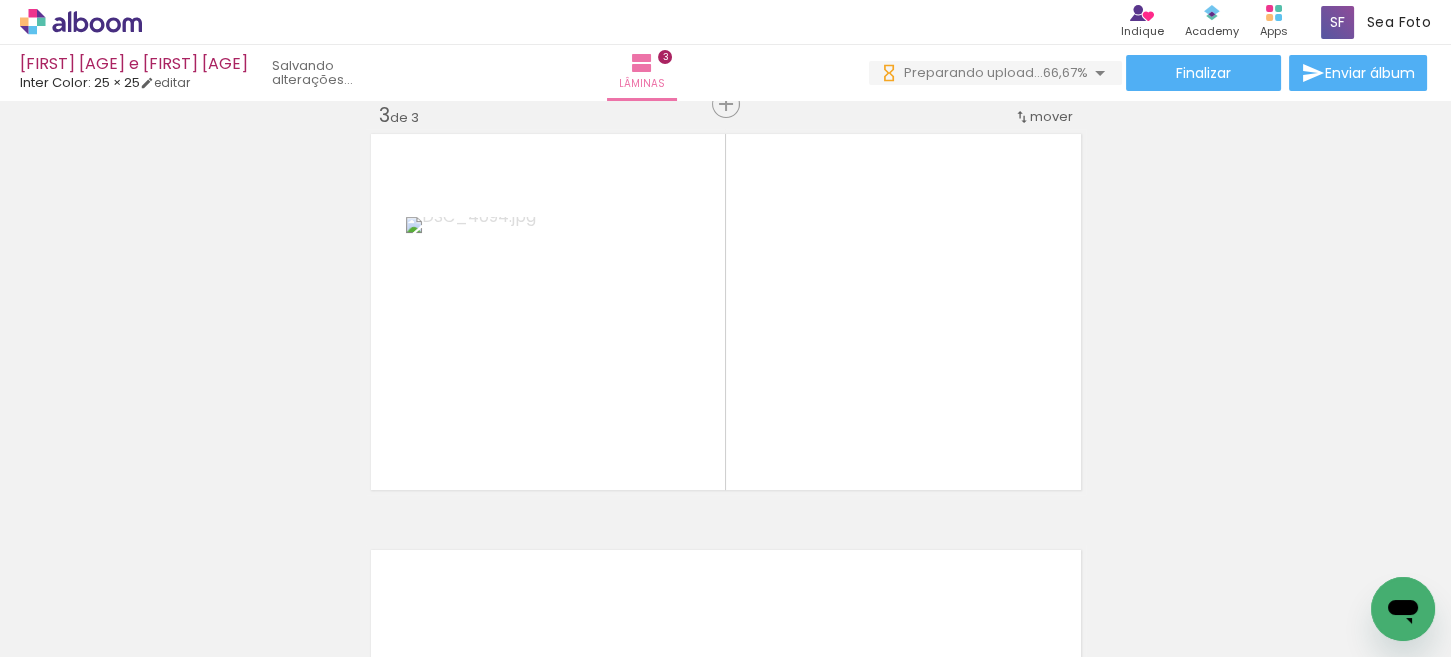 scroll, scrollTop: 857, scrollLeft: 0, axis: vertical 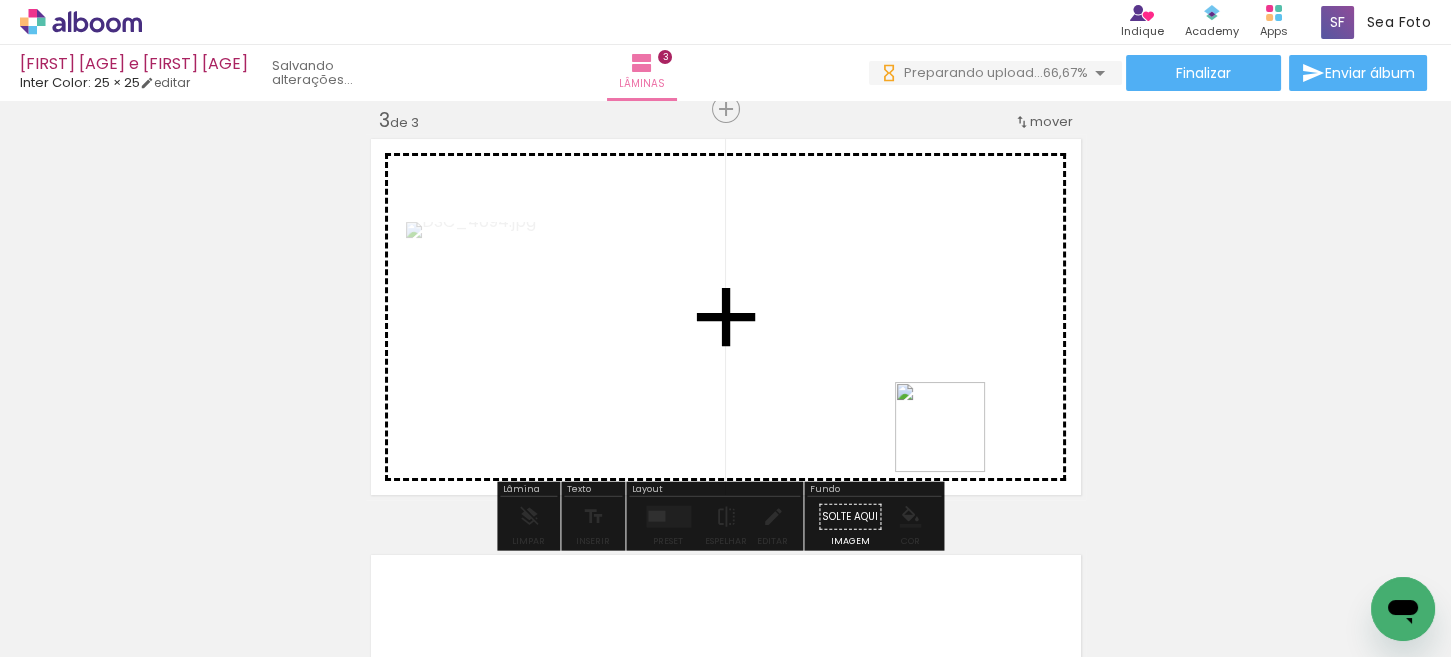 drag, startPoint x: 955, startPoint y: 442, endPoint x: 1080, endPoint y: 548, distance: 163.89326 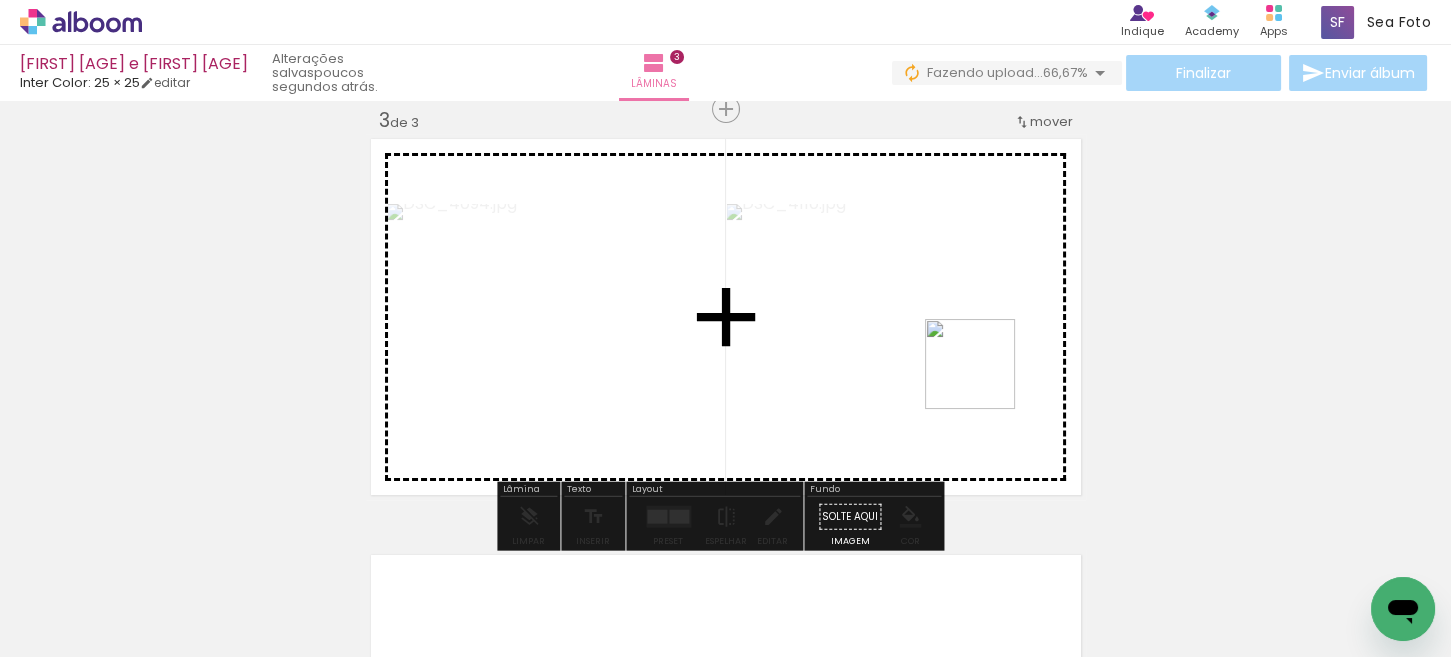 drag, startPoint x: 1129, startPoint y: 596, endPoint x: 1224, endPoint y: 581, distance: 96.17692 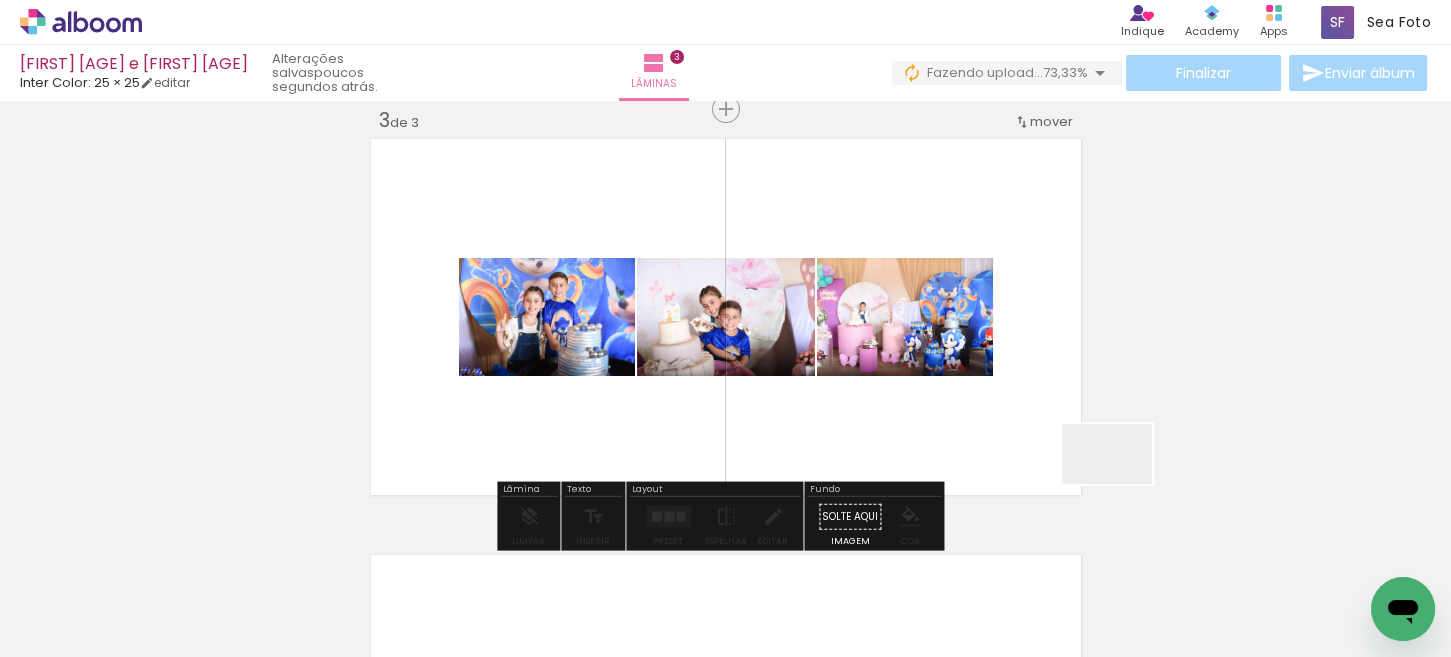 drag, startPoint x: 1163, startPoint y: 521, endPoint x: 1312, endPoint y: 581, distance: 160.62689 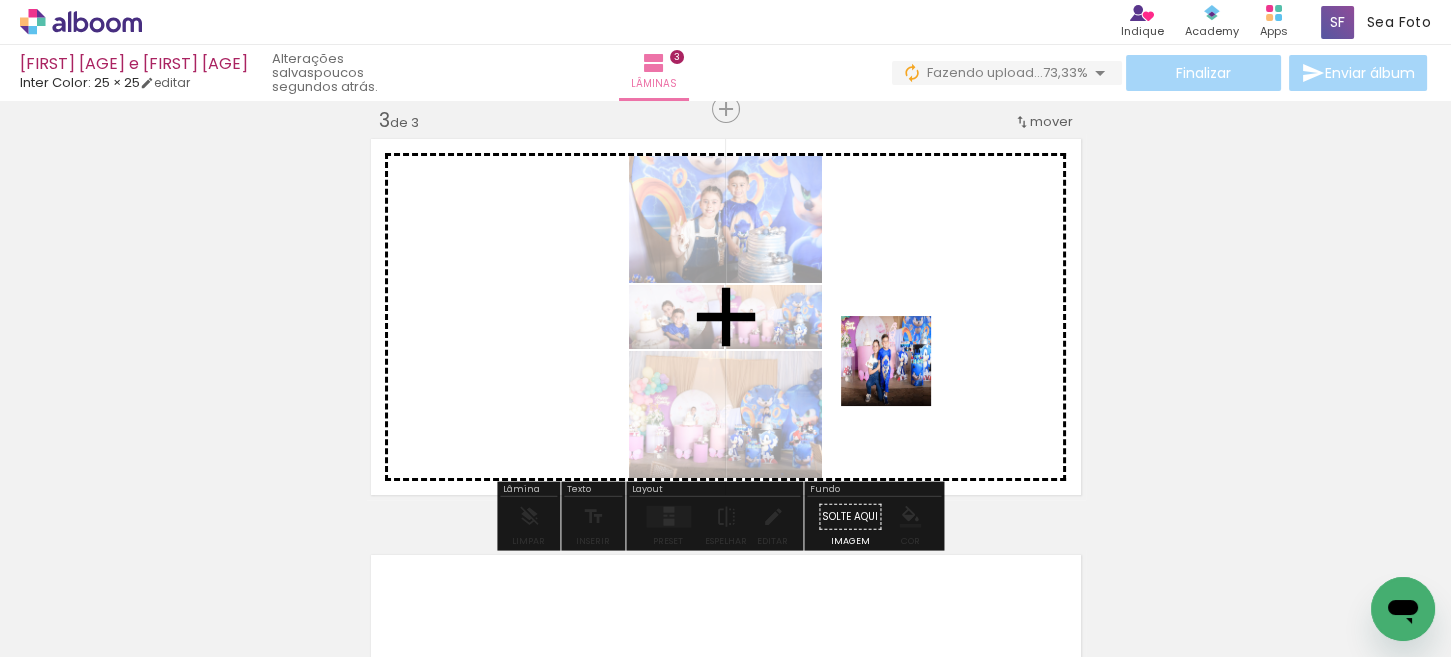 drag, startPoint x: 1066, startPoint y: 436, endPoint x: 837, endPoint y: 347, distance: 245.6868 